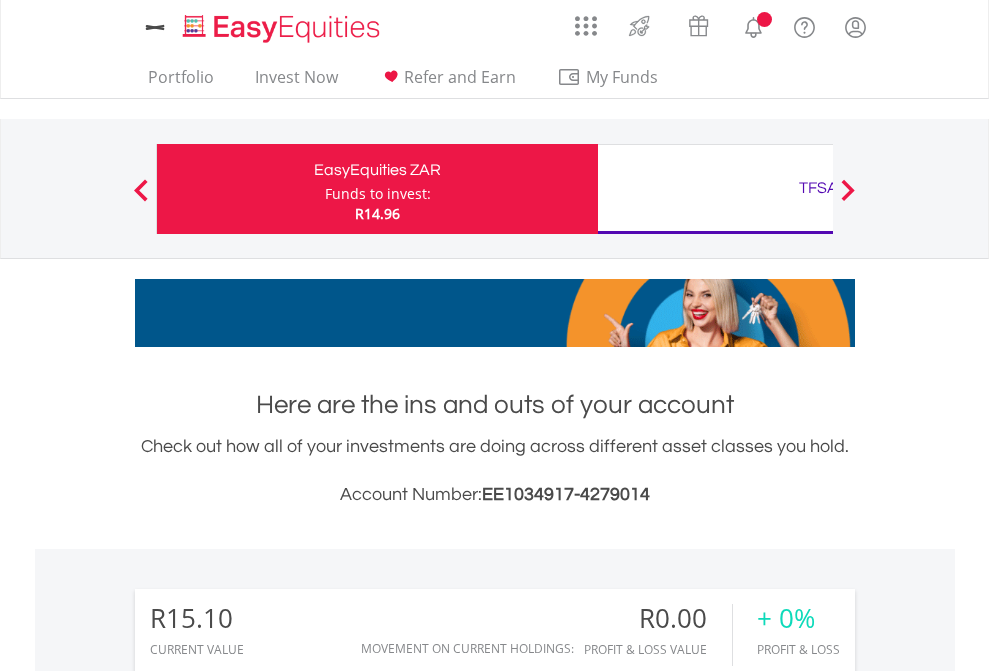 scroll, scrollTop: 0, scrollLeft: 0, axis: both 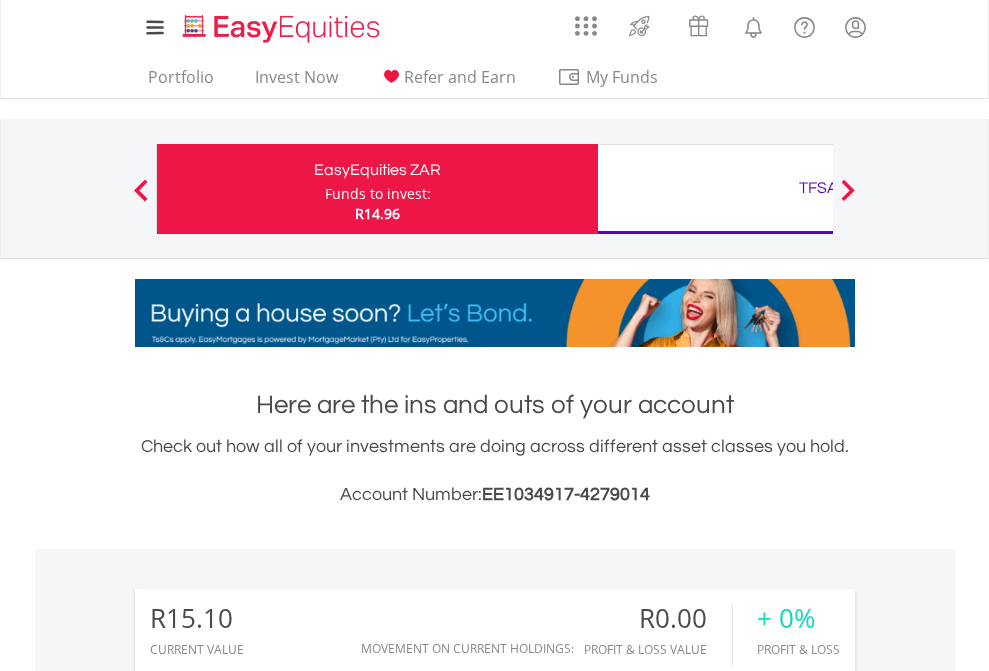click on "Funds to invest:" at bounding box center [378, 194] 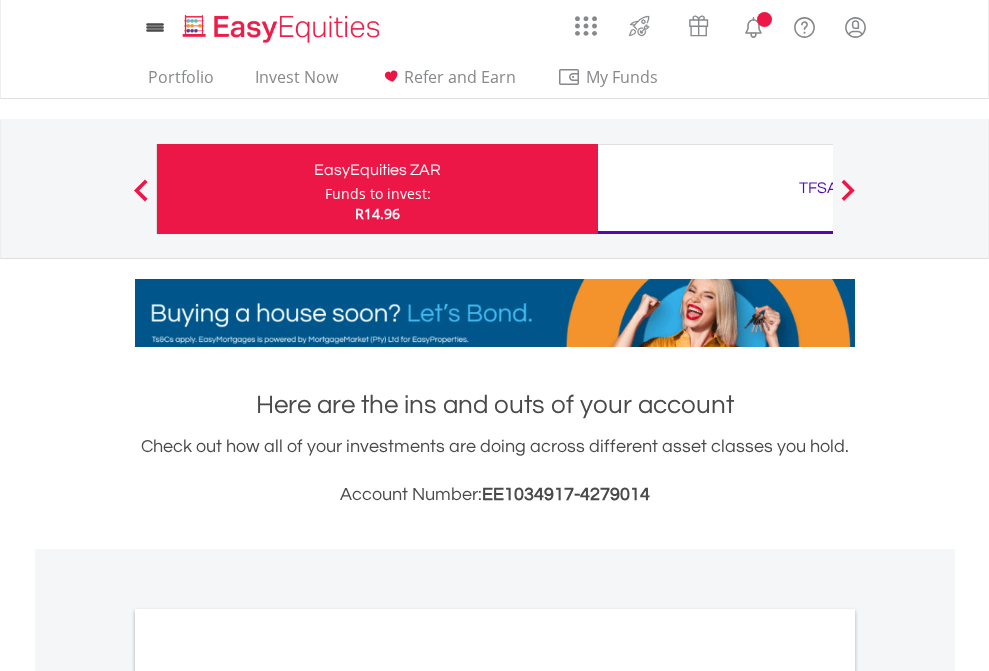 scroll, scrollTop: 0, scrollLeft: 0, axis: both 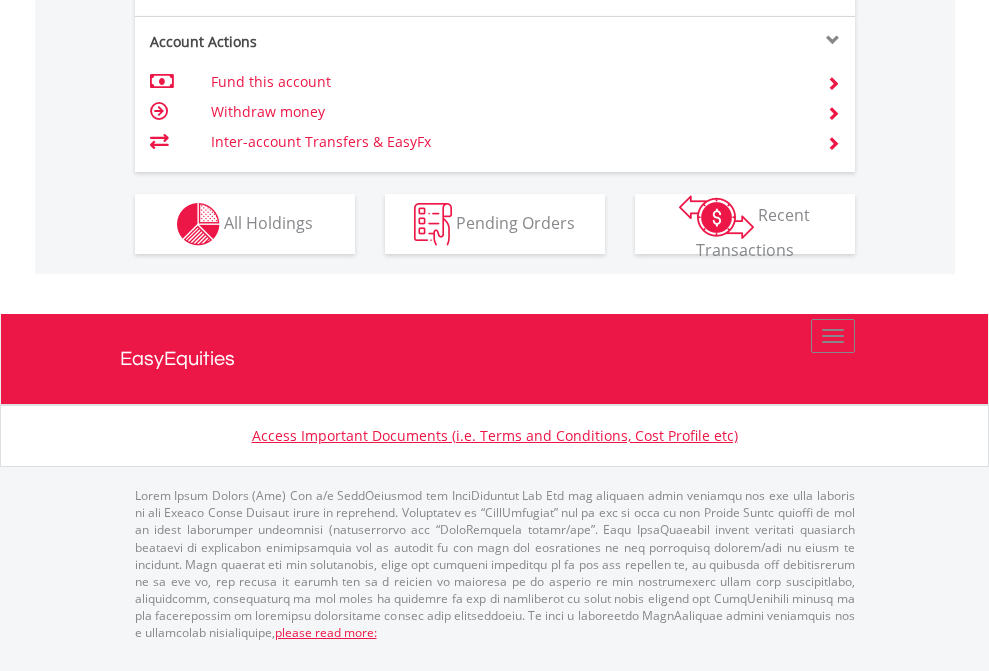 click on "Investment types" at bounding box center (706, -337) 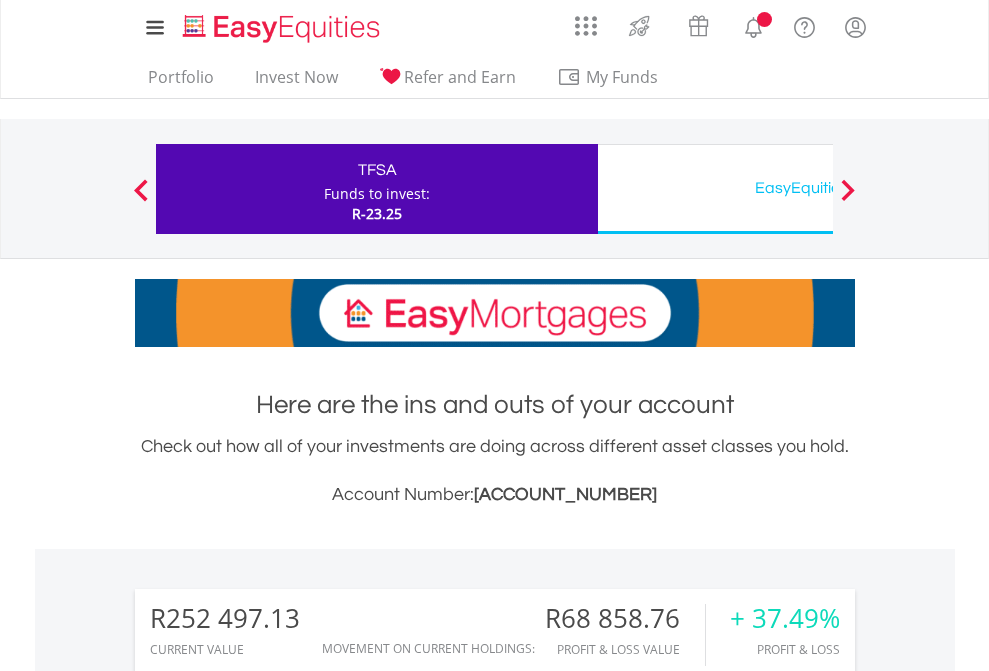 scroll, scrollTop: 0, scrollLeft: 0, axis: both 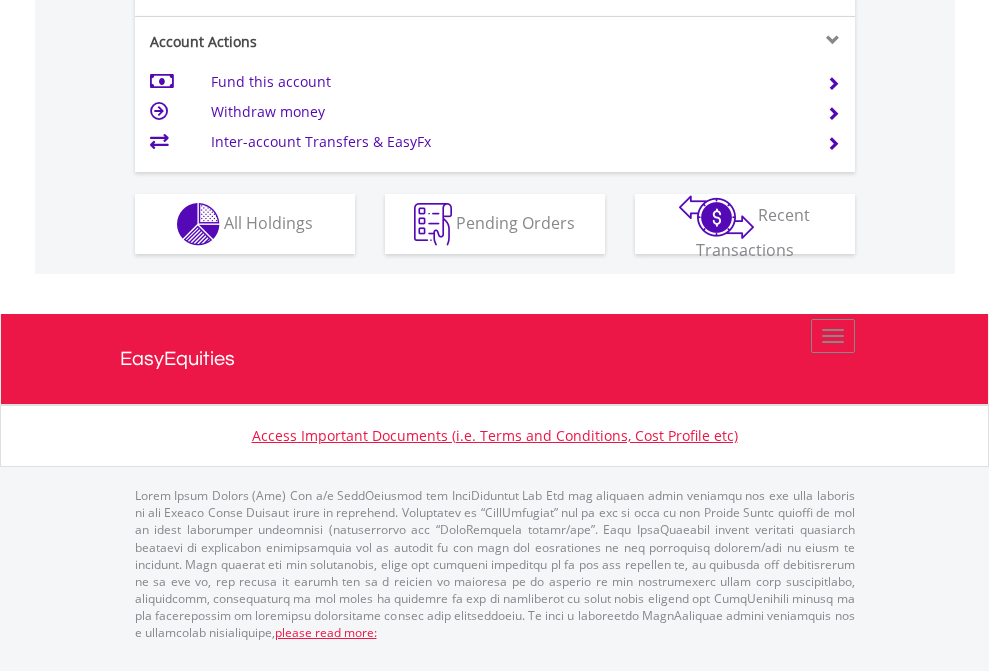 click on "Investment types" at bounding box center [706, -337] 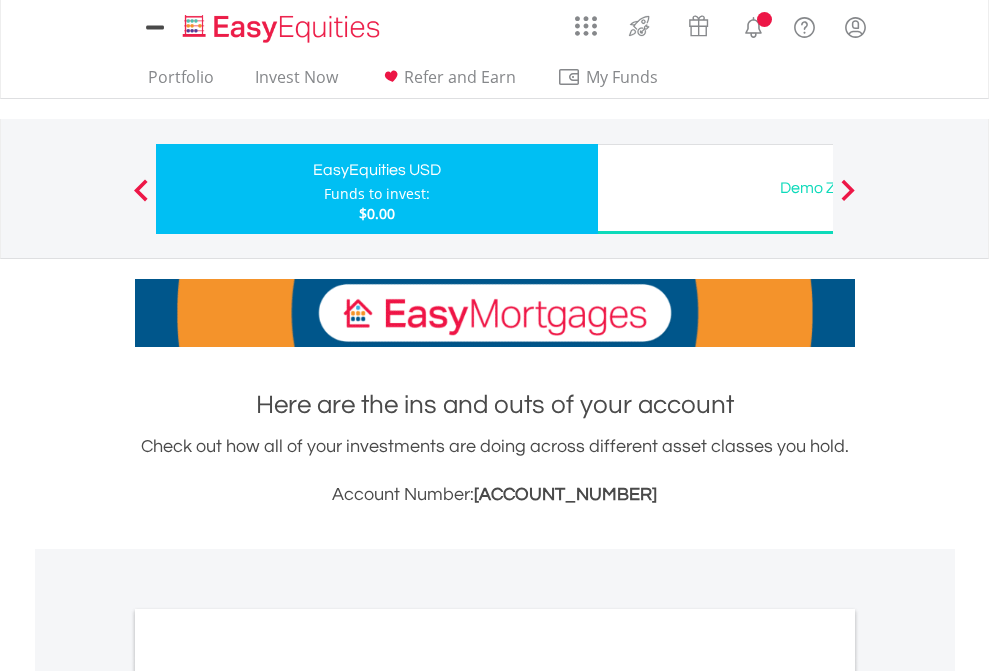 scroll, scrollTop: 0, scrollLeft: 0, axis: both 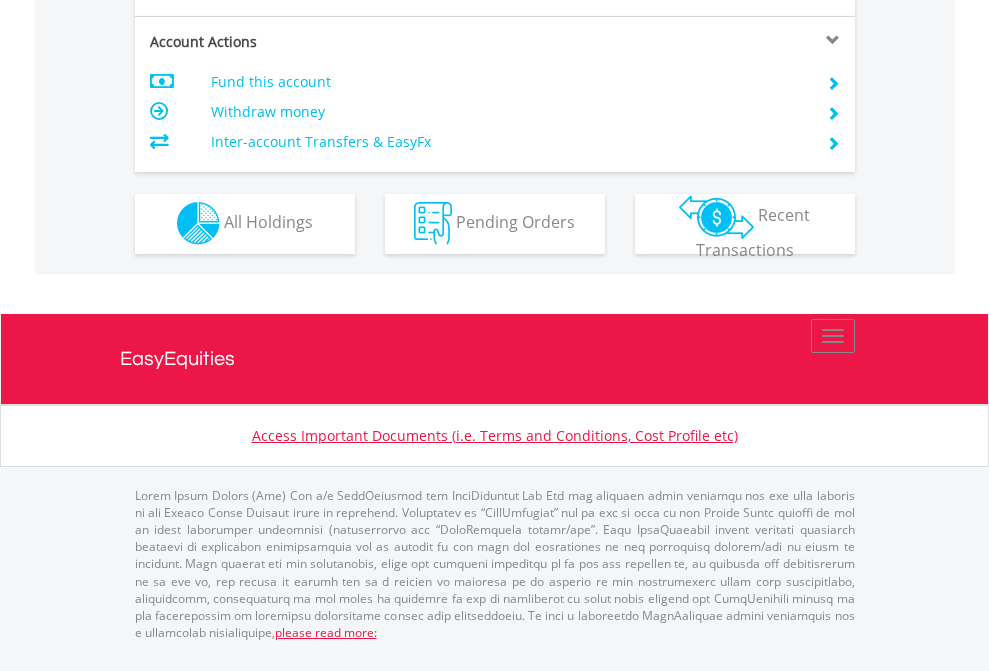 click on "Investment types" at bounding box center [706, -353] 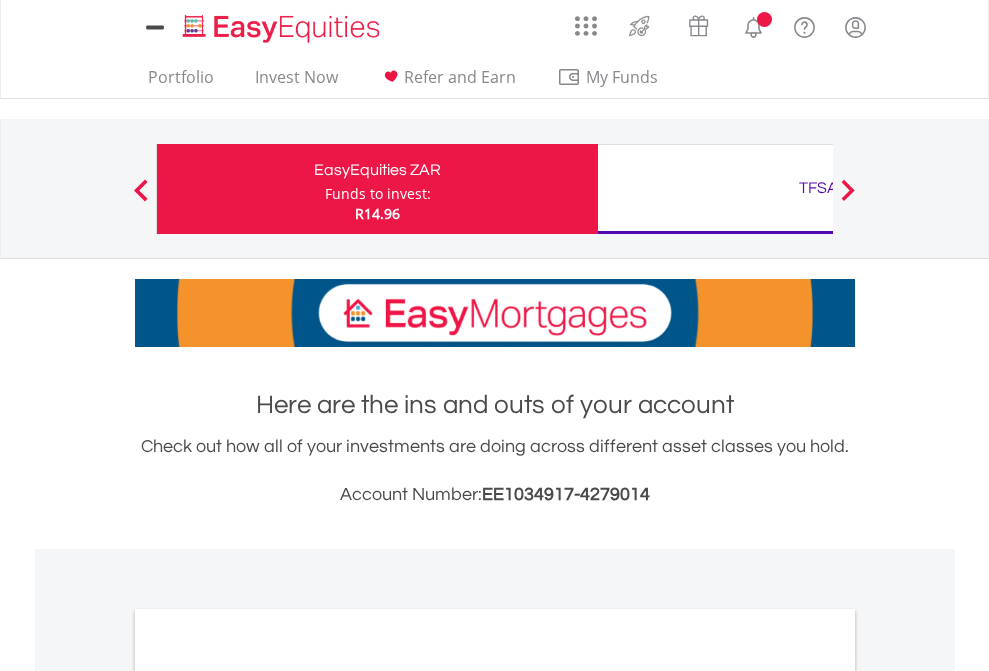 scroll, scrollTop: 0, scrollLeft: 0, axis: both 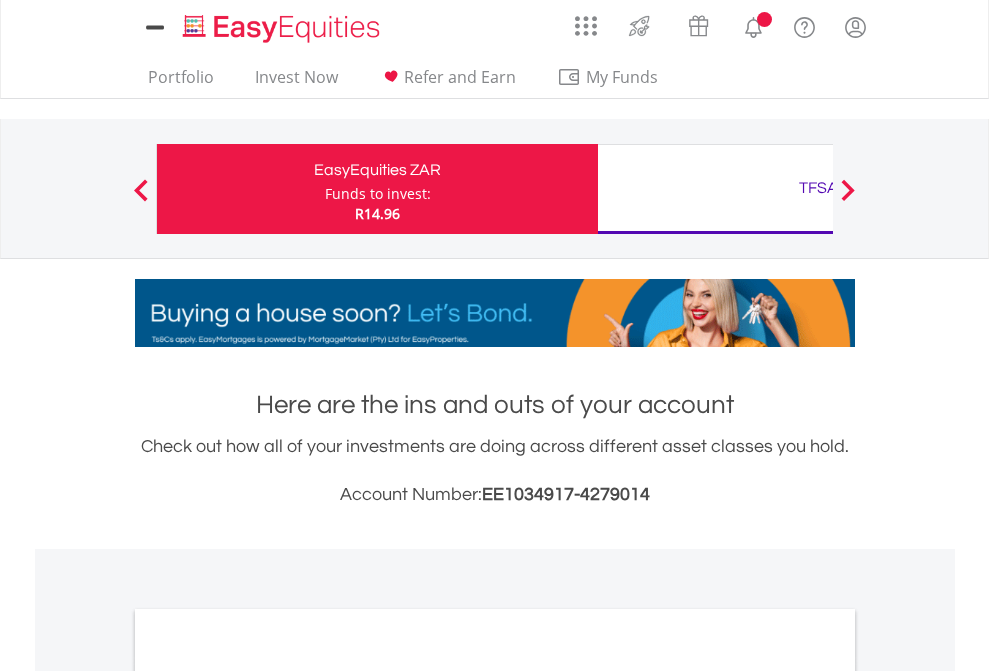 click on "All Holdings" at bounding box center (268, 1096) 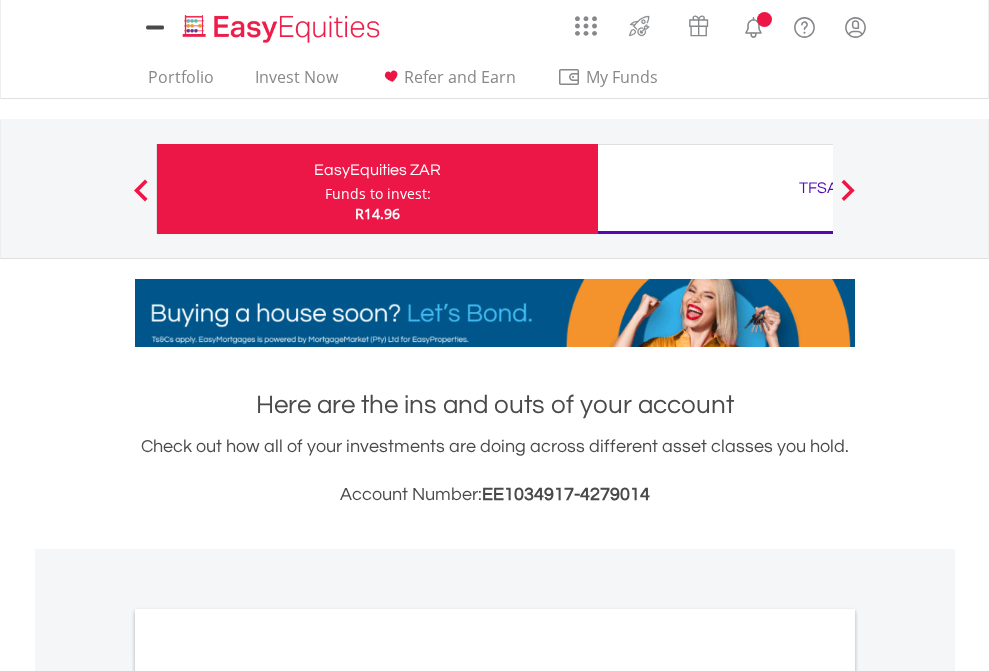 scroll, scrollTop: 1202, scrollLeft: 0, axis: vertical 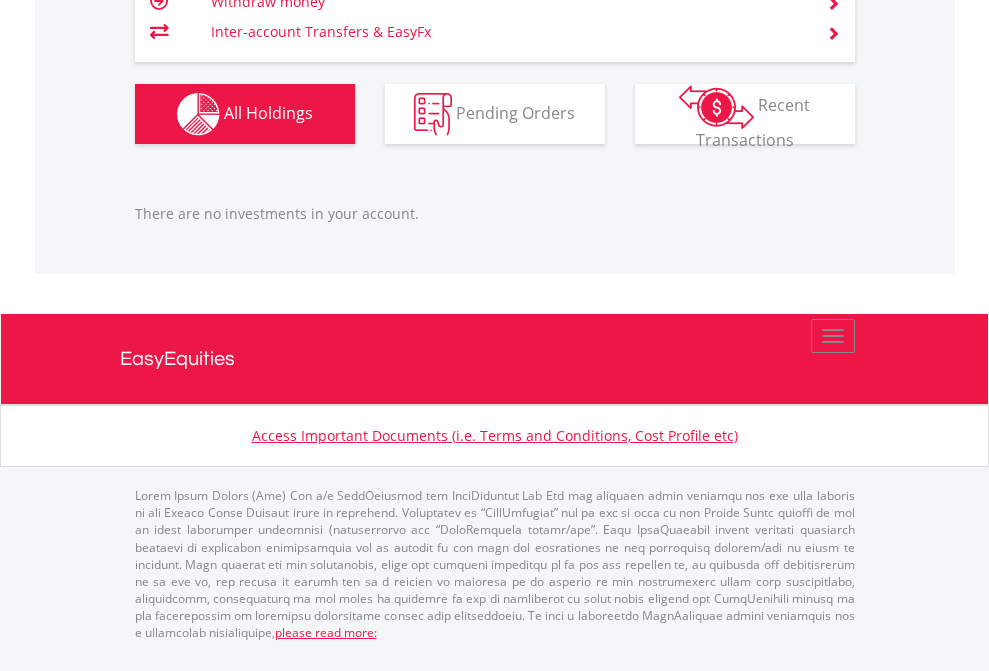 click on "TFSA" at bounding box center [818, -1206] 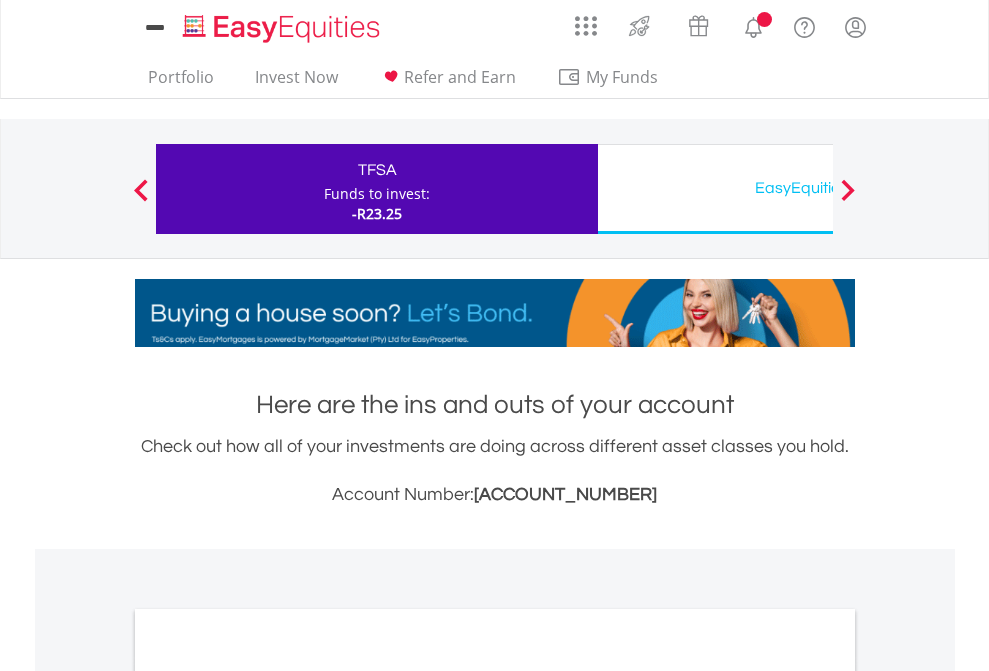 scroll, scrollTop: 0, scrollLeft: 0, axis: both 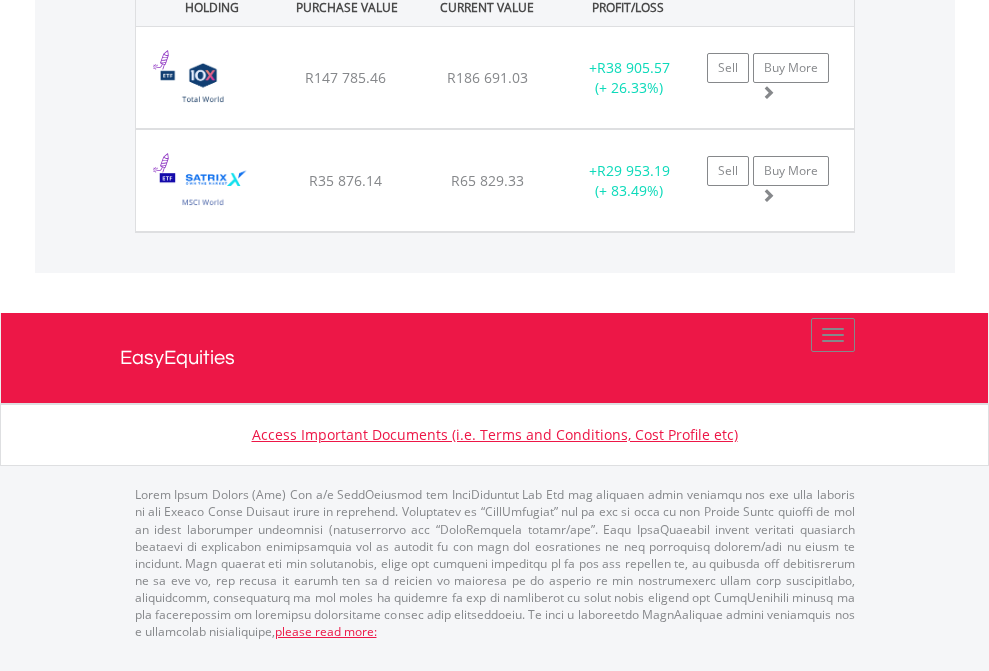 click on "EasyEquities USD" at bounding box center [818, -1482] 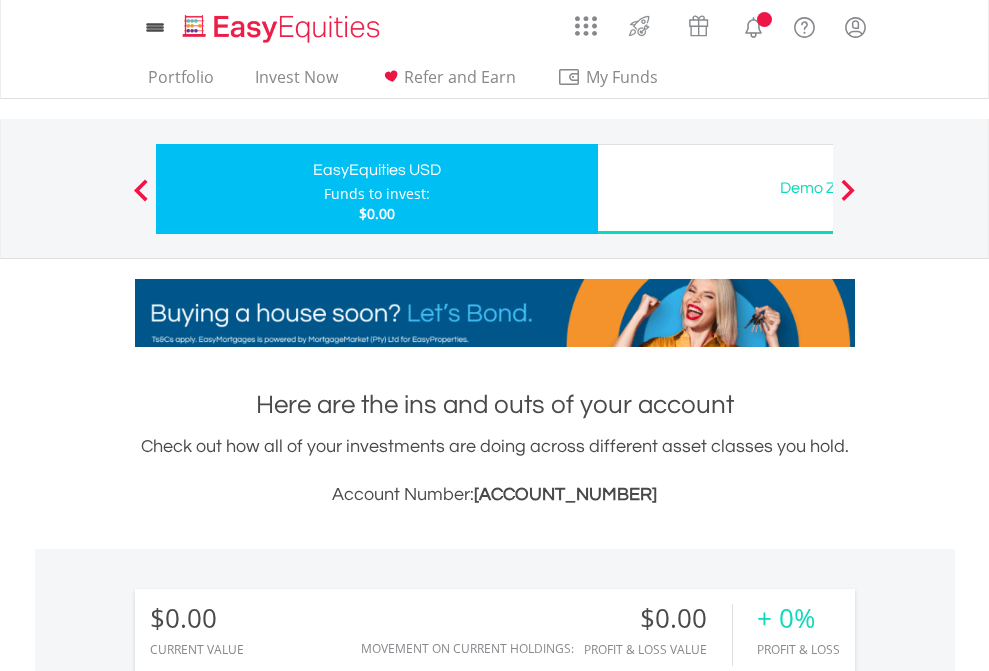 scroll, scrollTop: 1202, scrollLeft: 0, axis: vertical 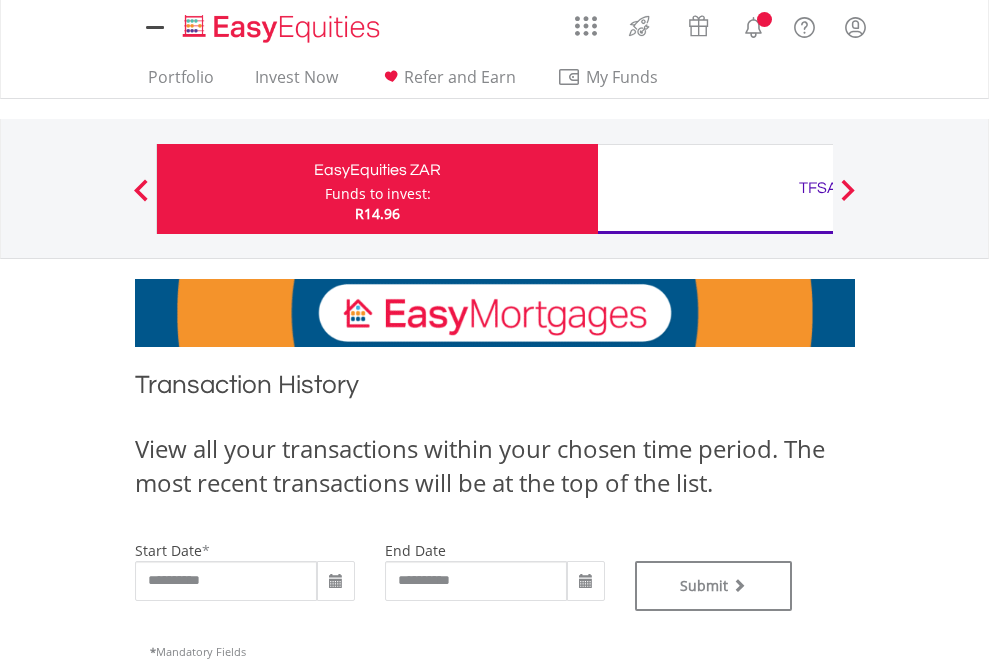 type on "**********" 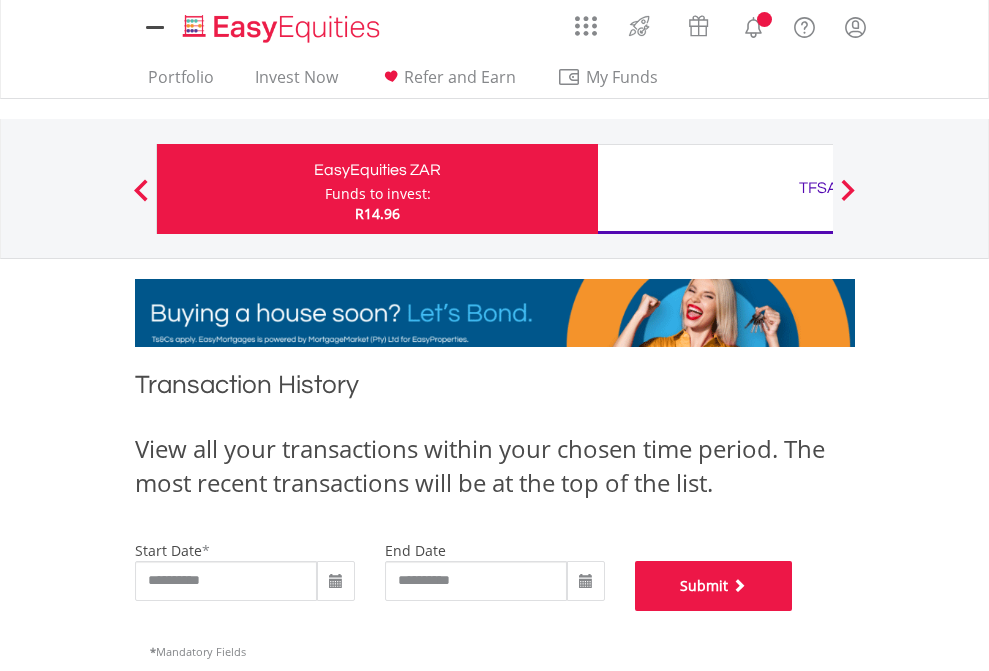 click on "Submit" at bounding box center (714, 586) 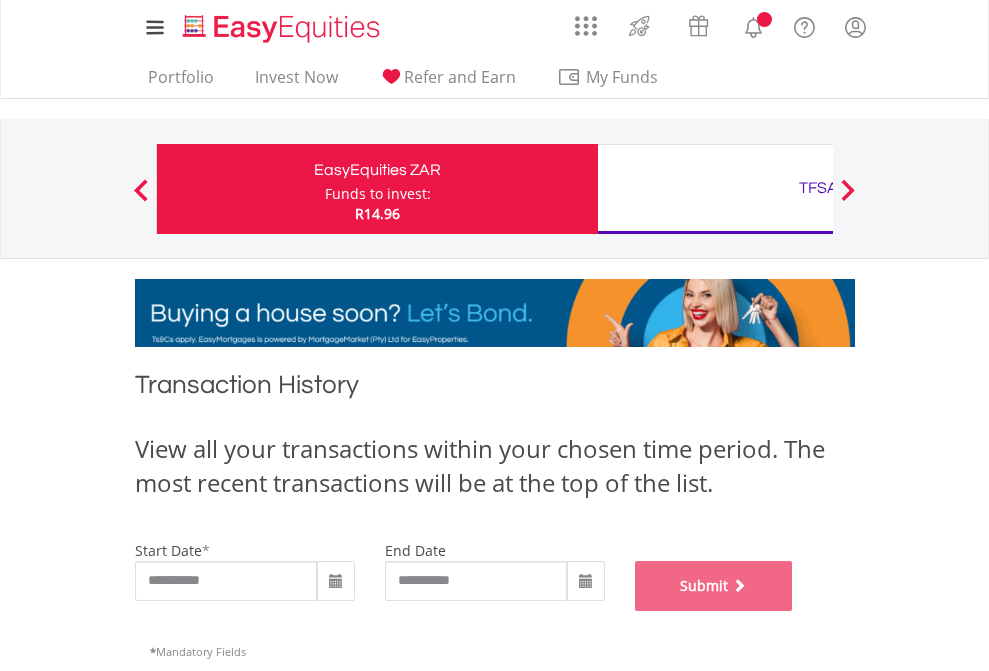 scroll, scrollTop: 811, scrollLeft: 0, axis: vertical 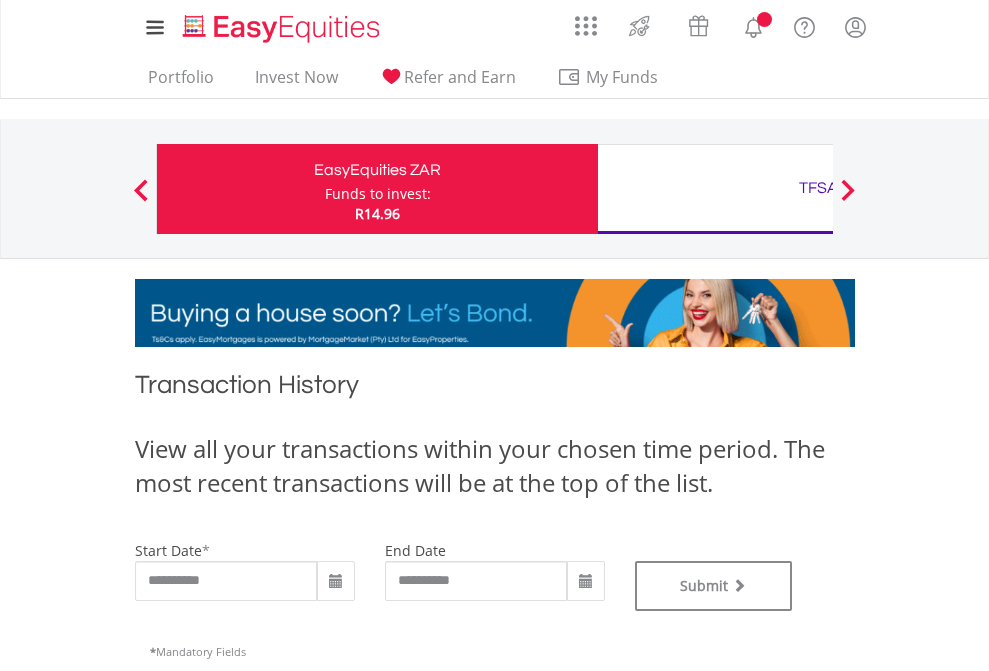 click on "TFSA" at bounding box center (818, 188) 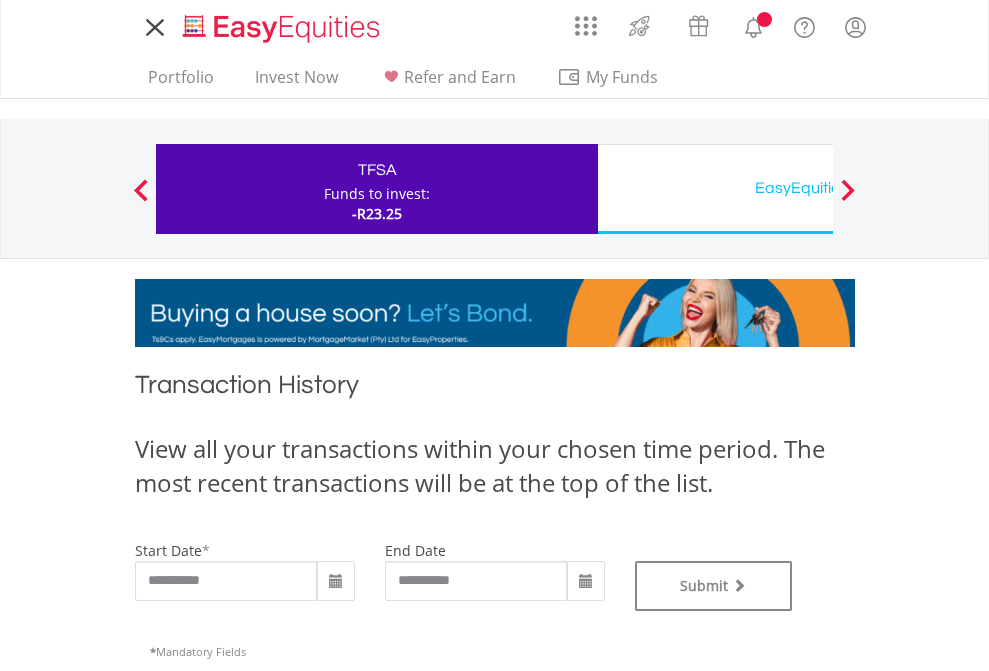 scroll, scrollTop: 0, scrollLeft: 0, axis: both 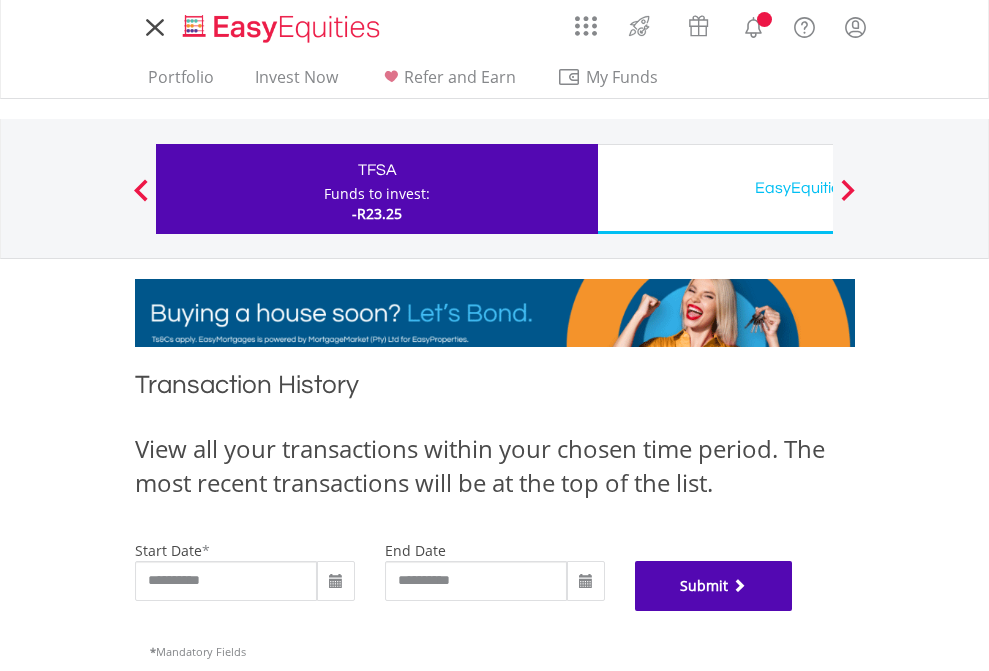 click on "Submit" at bounding box center [714, 586] 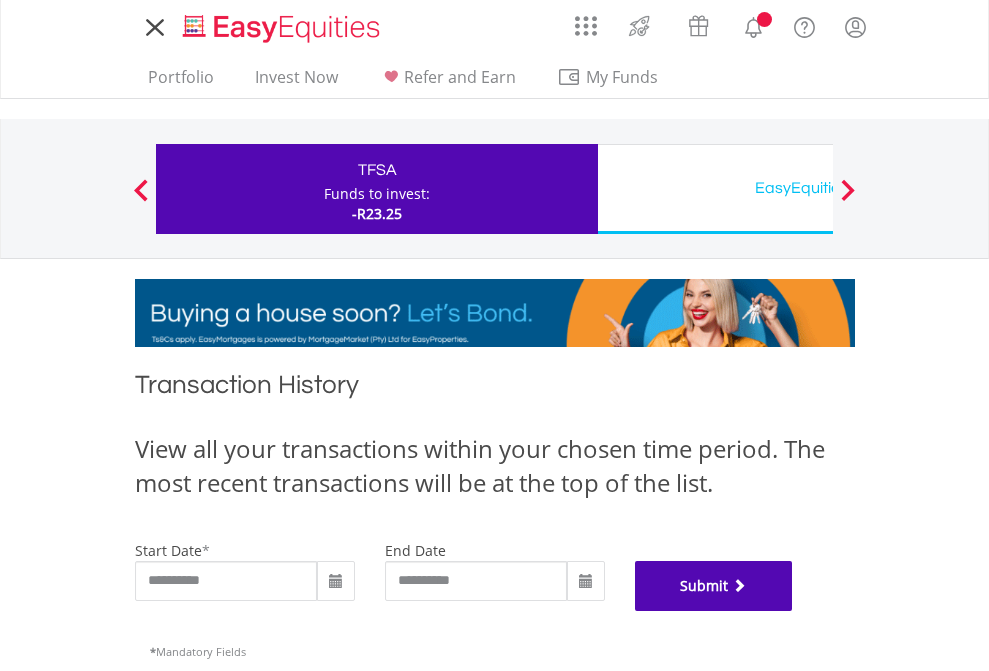scroll, scrollTop: 811, scrollLeft: 0, axis: vertical 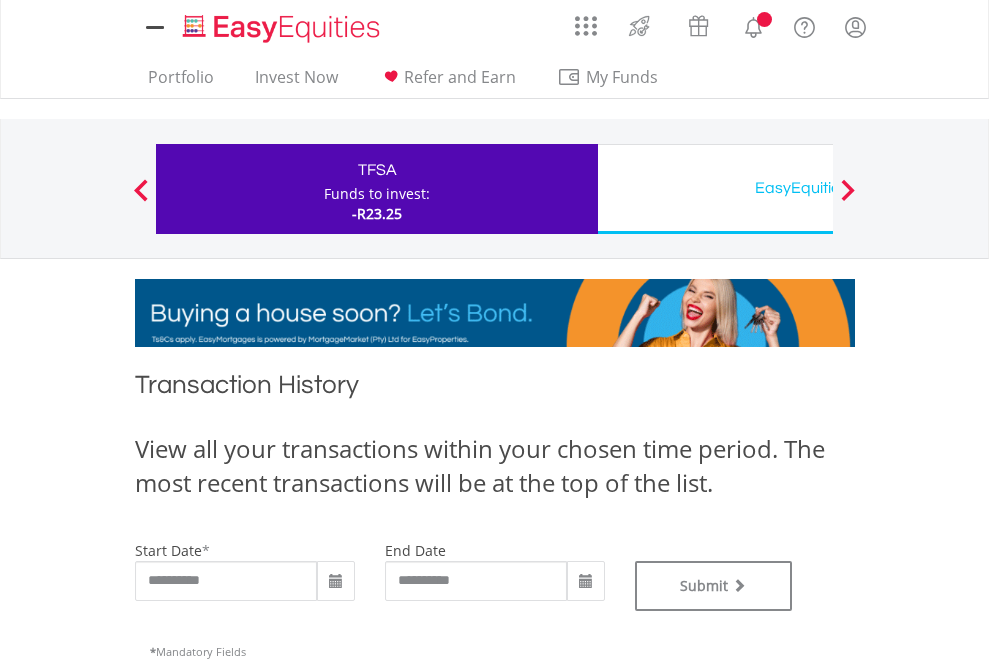 click on "EasyEquities USD" at bounding box center [818, 188] 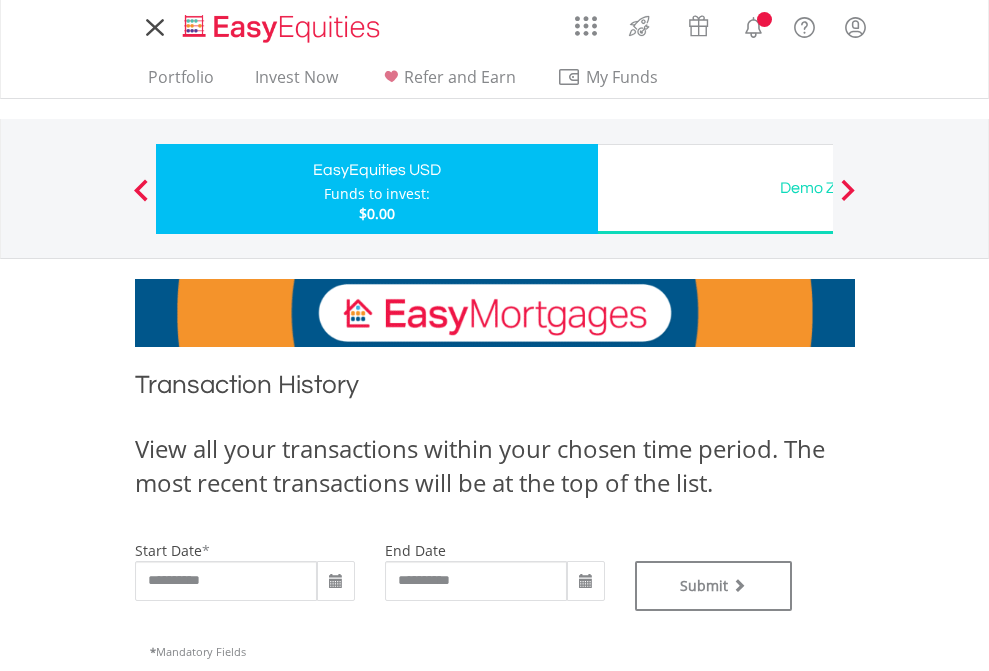 scroll, scrollTop: 0, scrollLeft: 0, axis: both 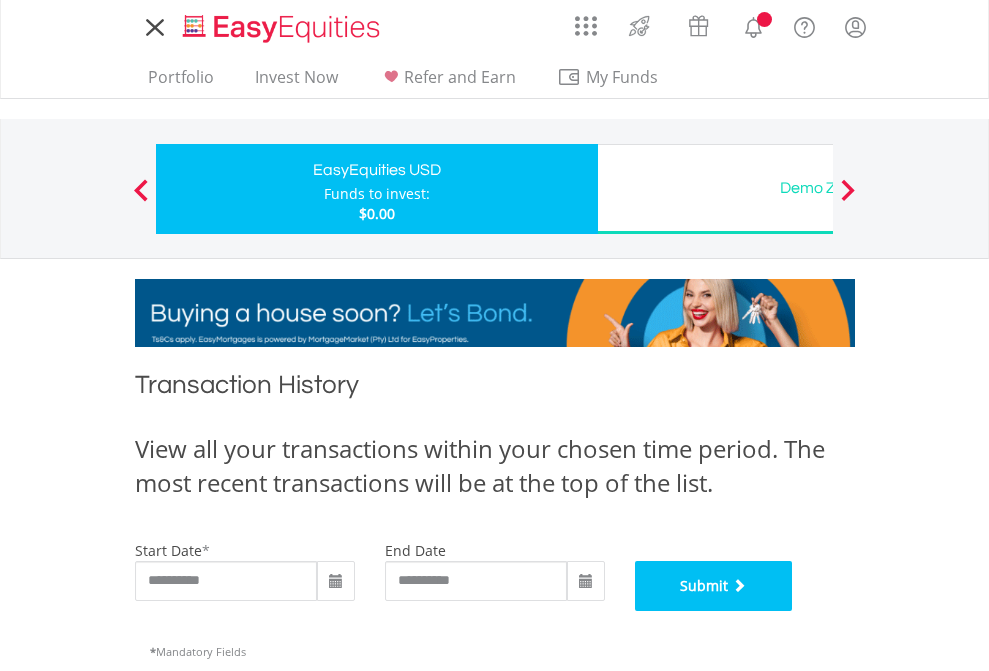 click on "Submit" at bounding box center (714, 586) 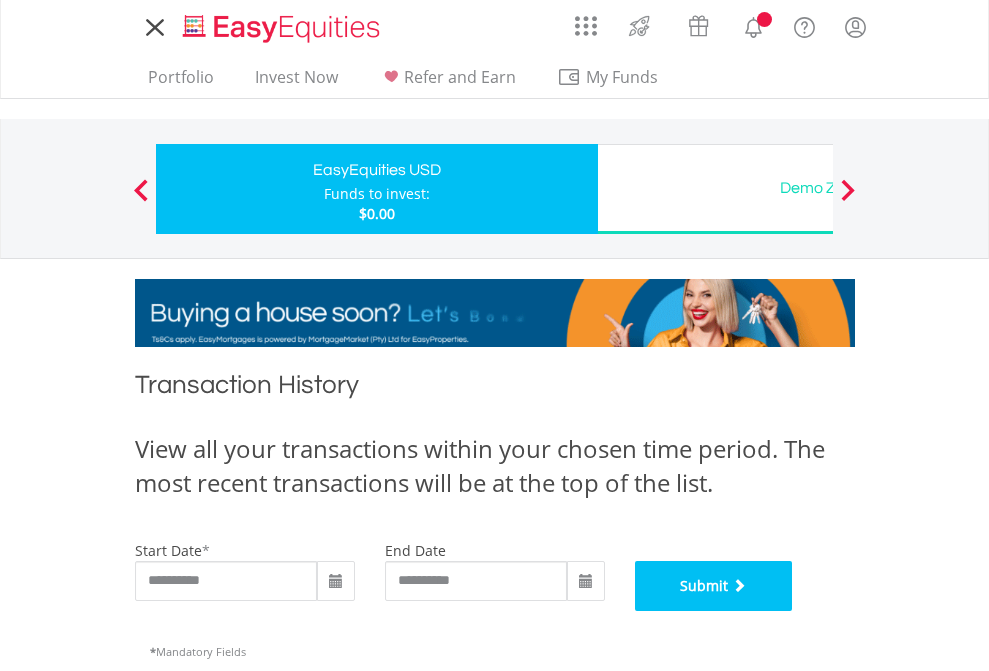 scroll, scrollTop: 811, scrollLeft: 0, axis: vertical 